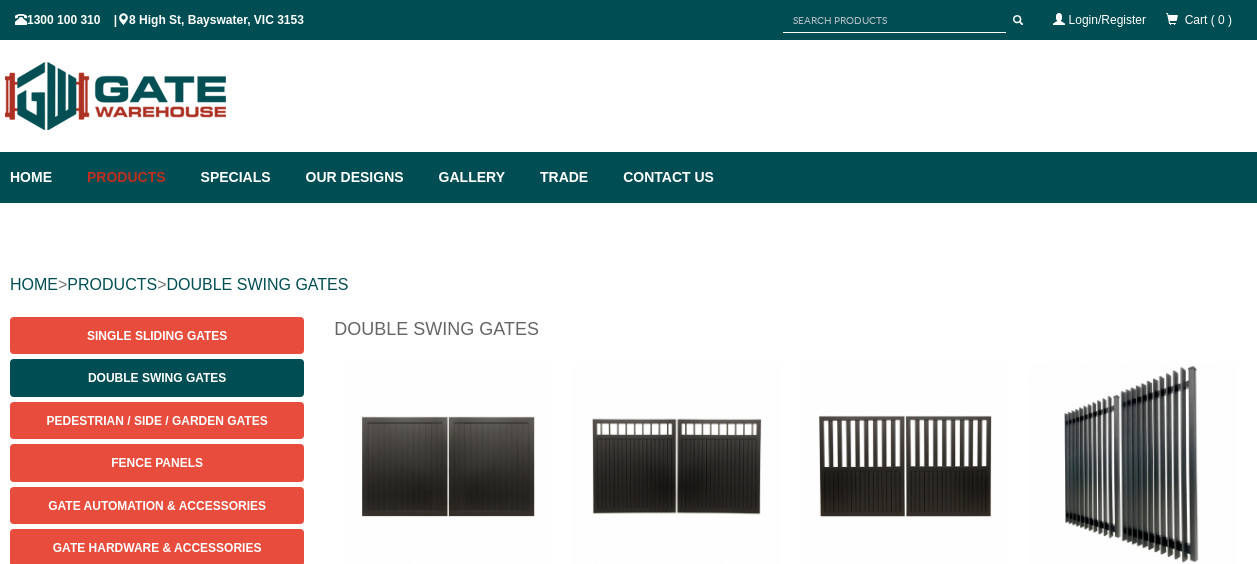 scroll, scrollTop: 50, scrollLeft: 0, axis: vertical 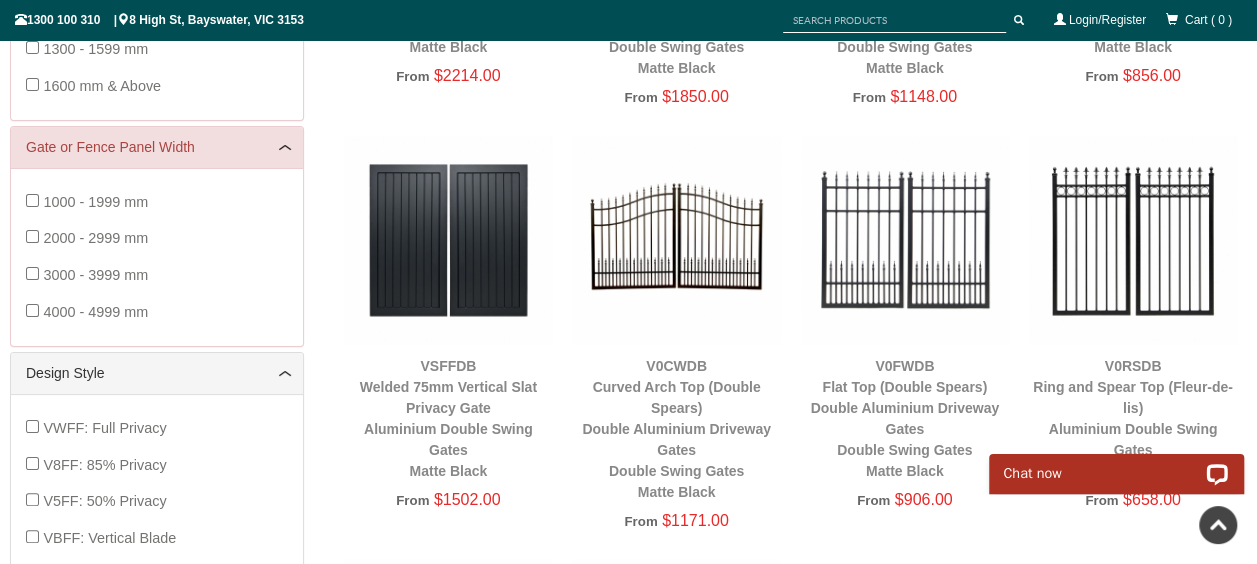 click at bounding box center (676, 240) 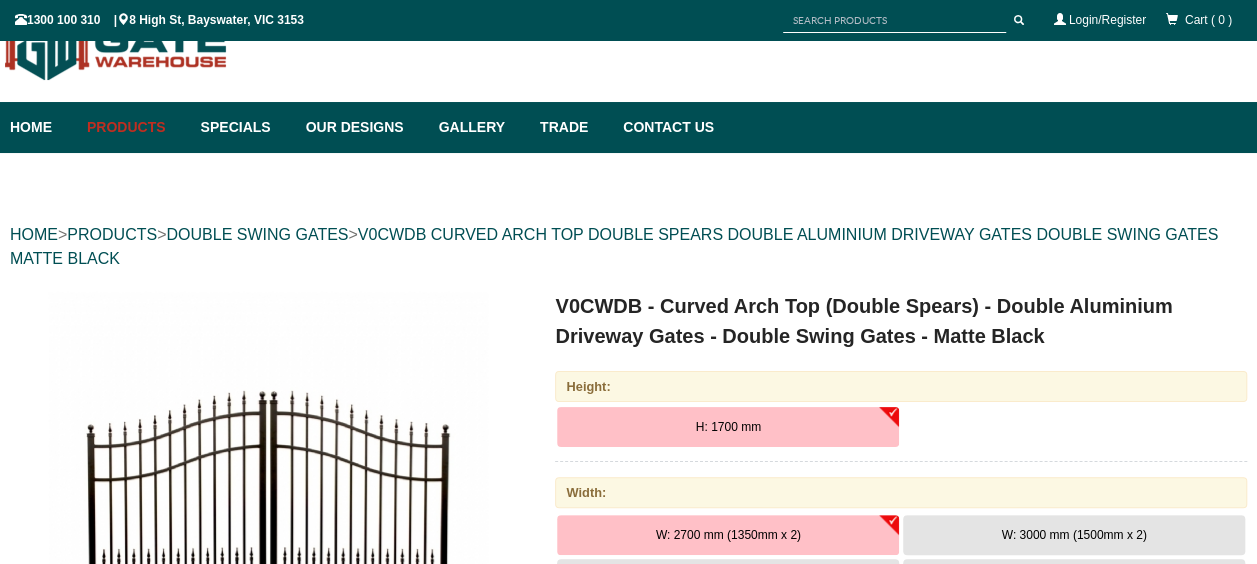 scroll, scrollTop: 144, scrollLeft: 0, axis: vertical 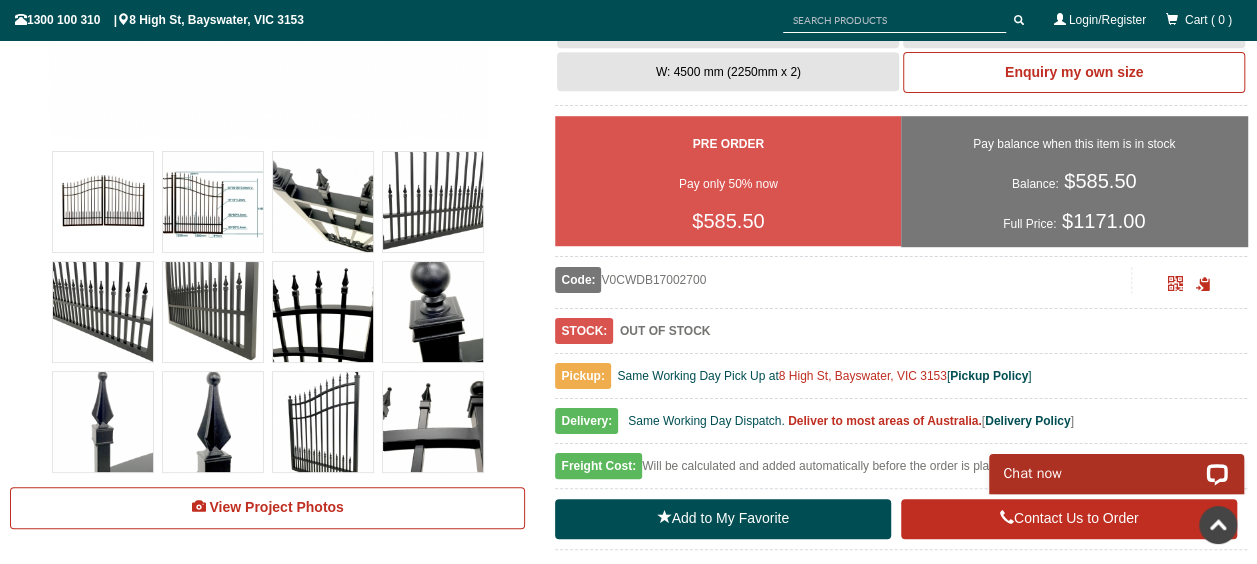 click at bounding box center (433, 422) 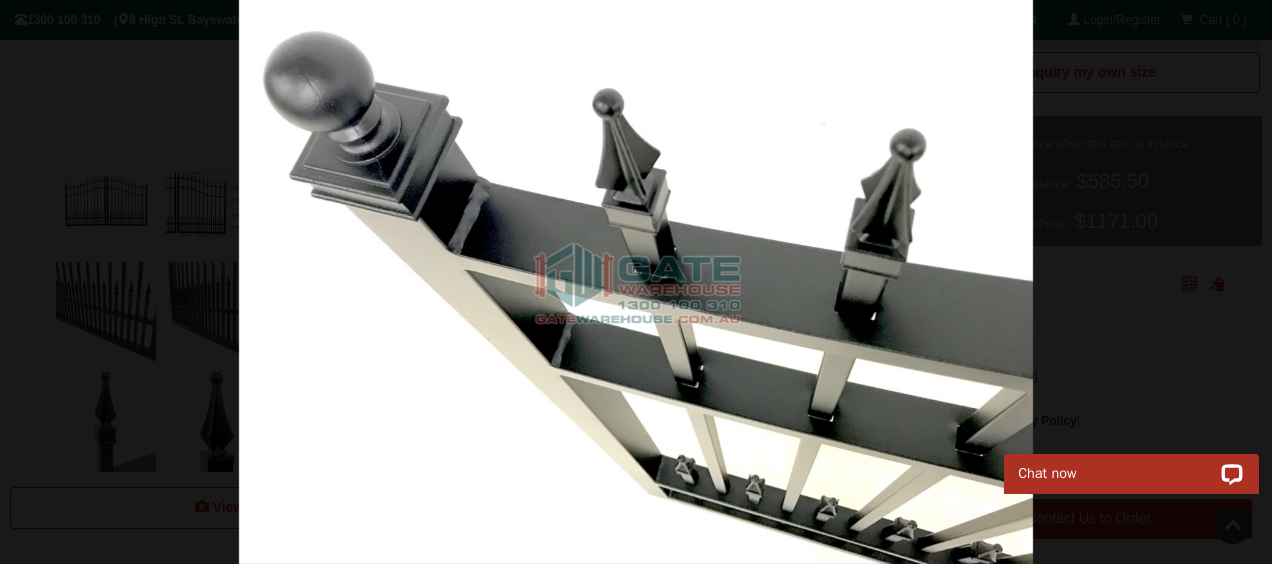 click on "Home
Products
Specials
Our Designs
Gallery
Trade
Contact Us
Products Single Sliding Gates Double Swing Gates Pedestrian / Side / Garden Gates Fence Panels Gate Automation & Accessories Gate Hardware & Accessories
OK
Cancel
OK
( 0 )" at bounding box center [636, -362] 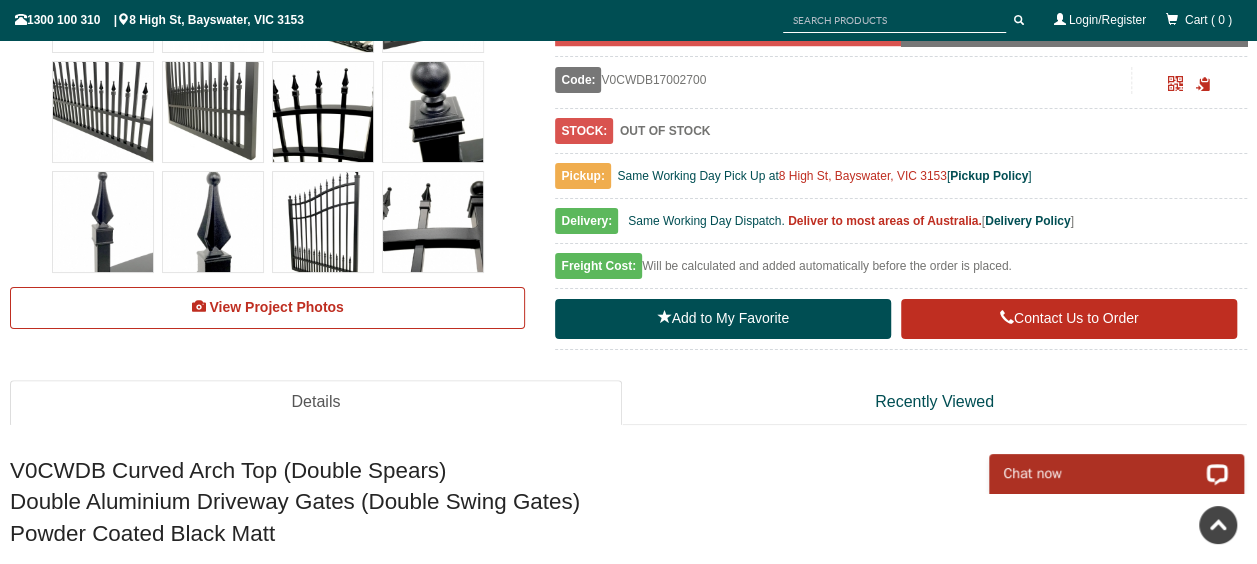 scroll, scrollTop: 644, scrollLeft: 0, axis: vertical 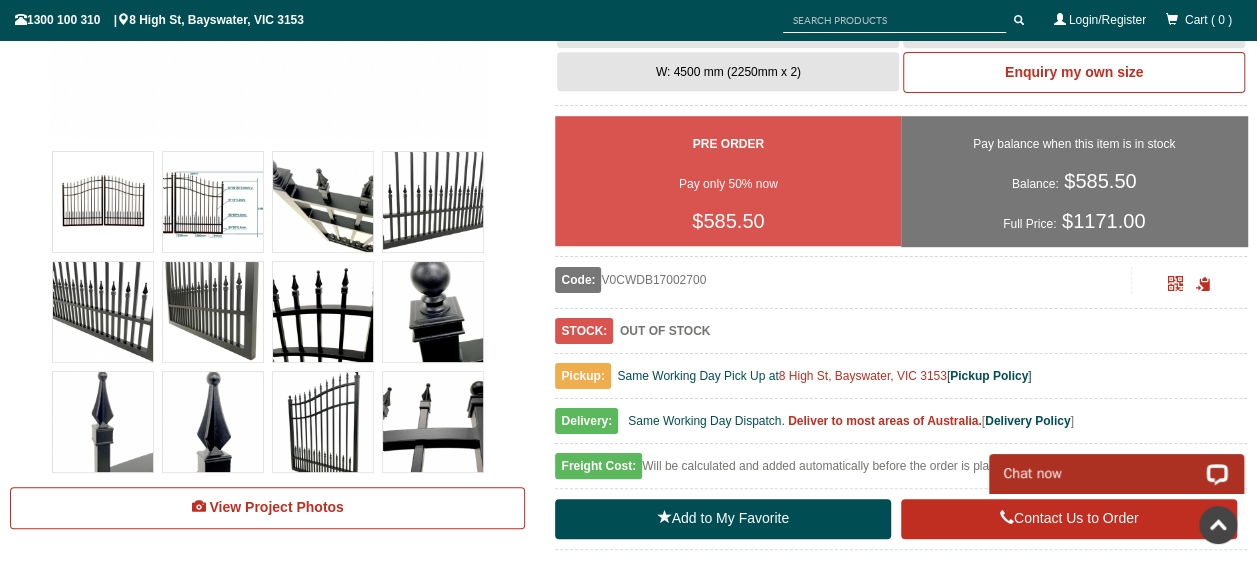 click at bounding box center [213, 202] 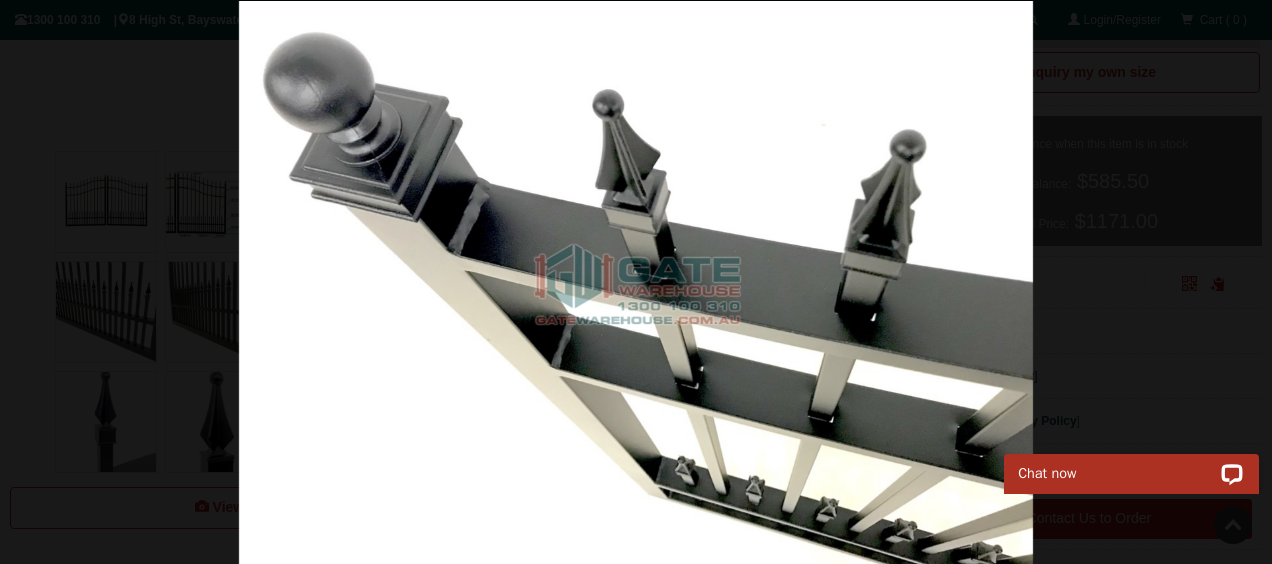 click at bounding box center (636, 283) 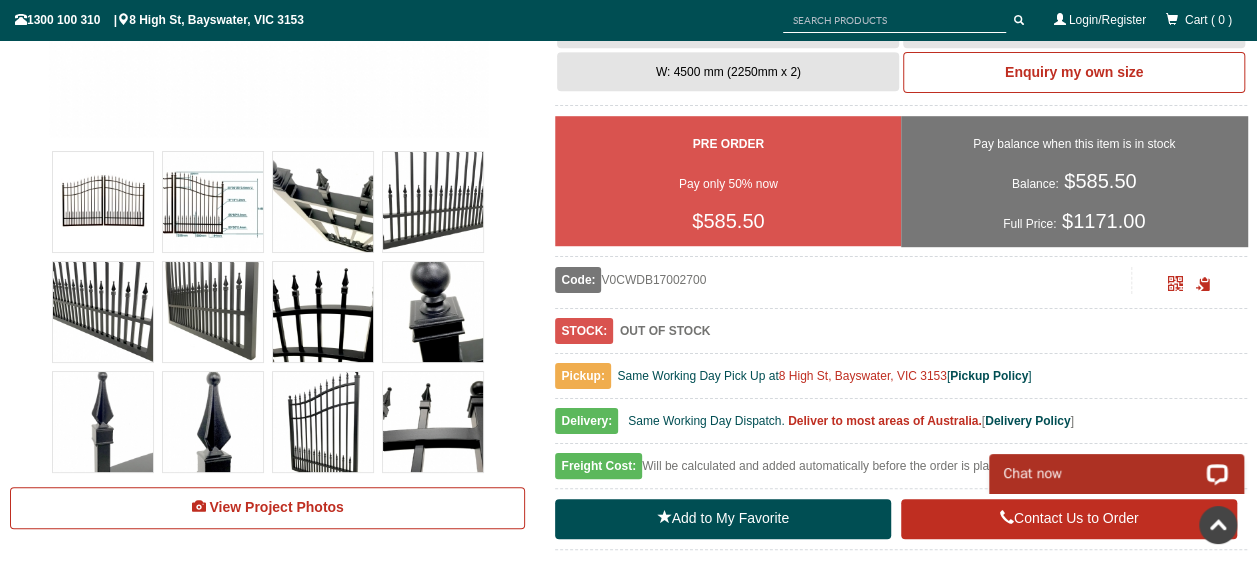 click at bounding box center [213, 202] 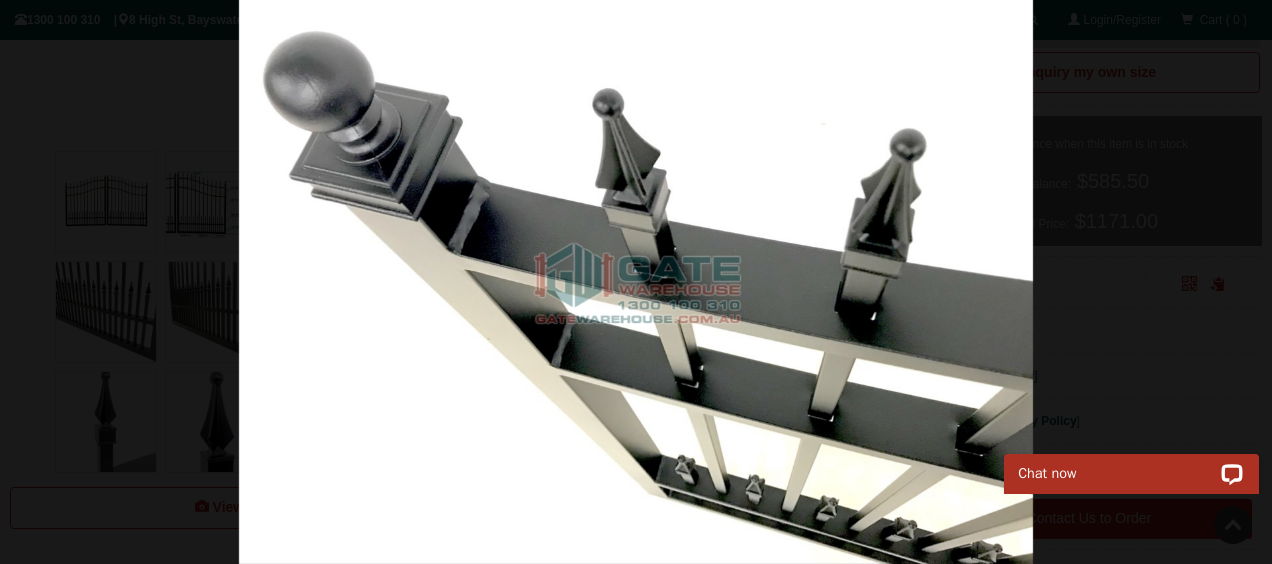 click at bounding box center (636, 282) 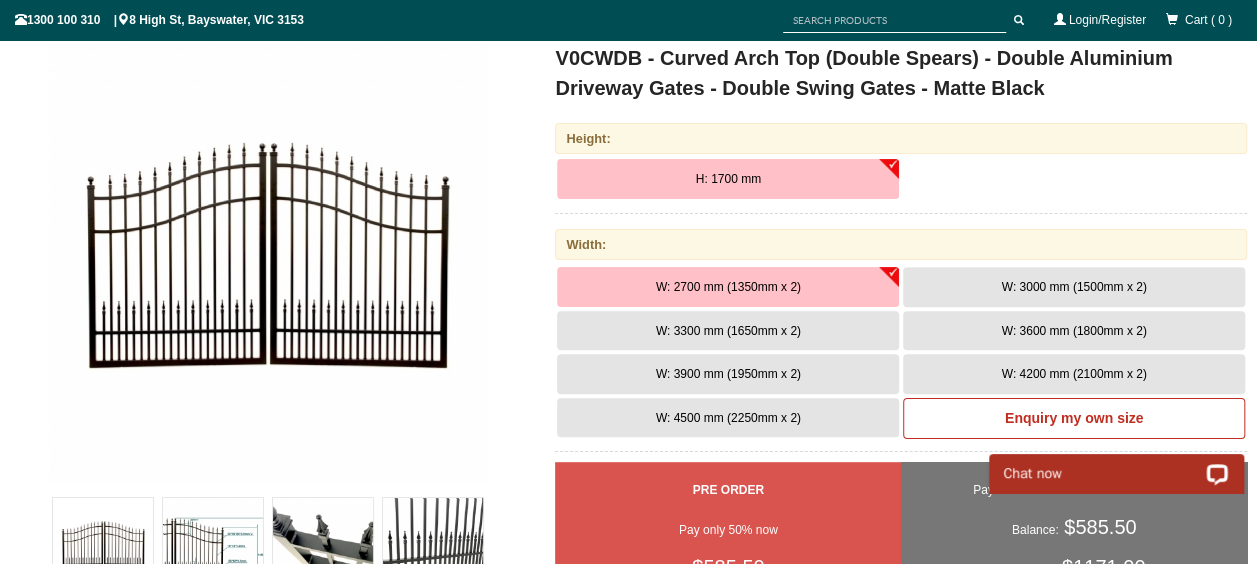 scroll, scrollTop: 344, scrollLeft: 0, axis: vertical 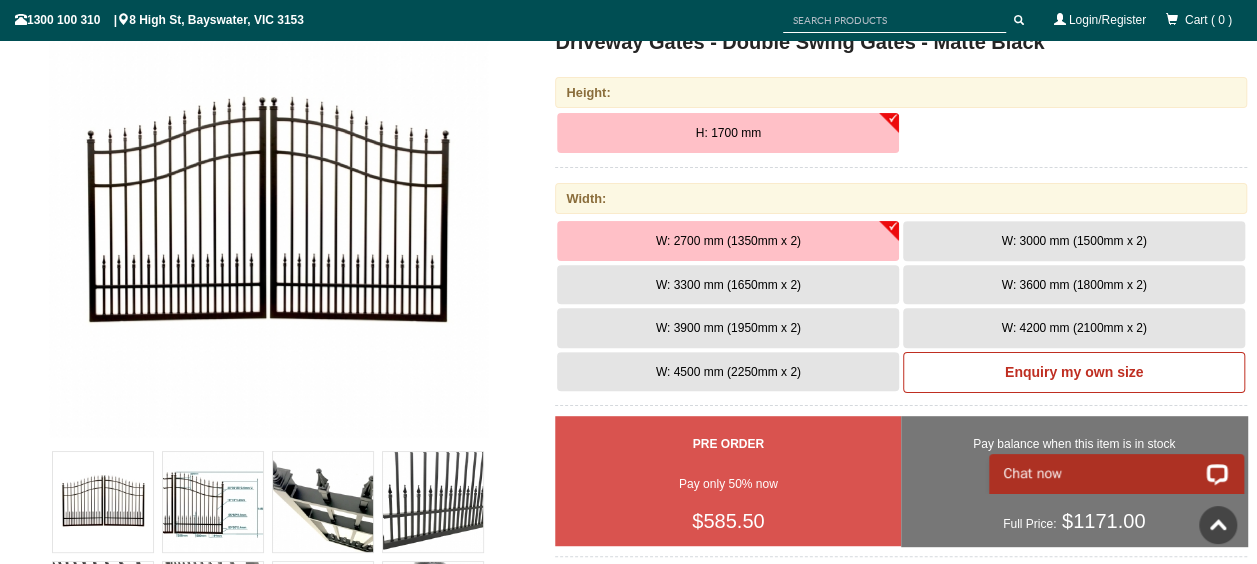 click on "W: 3300 mm (1650mm x 2)" at bounding box center (728, 285) 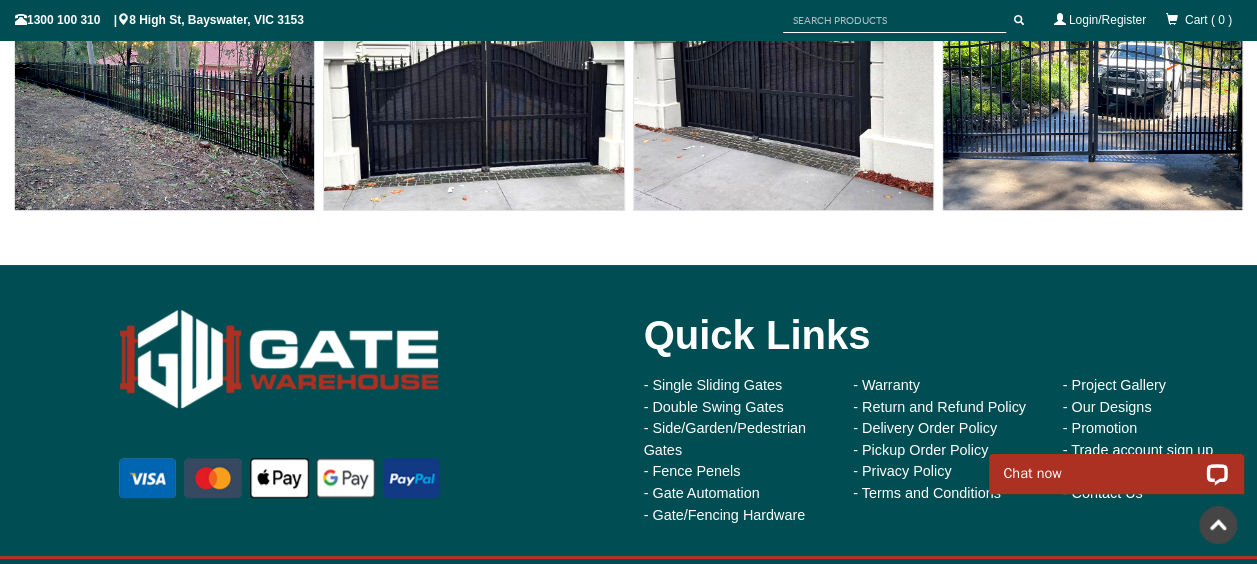 scroll, scrollTop: 14000, scrollLeft: 0, axis: vertical 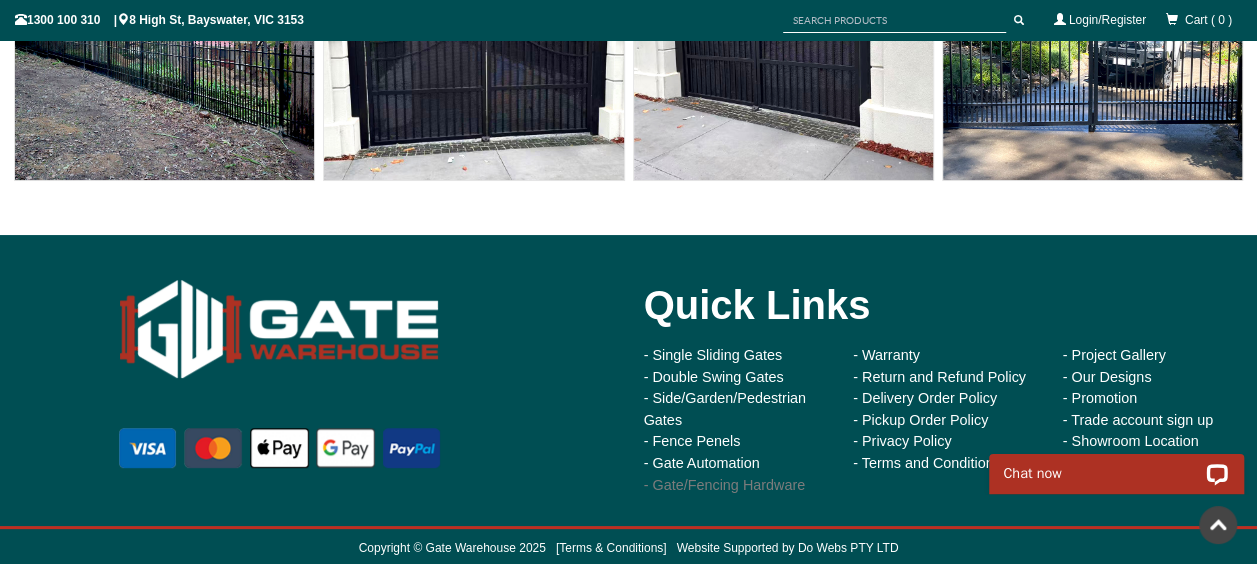 click on "- Gate/Fencing Hardware" at bounding box center (725, 485) 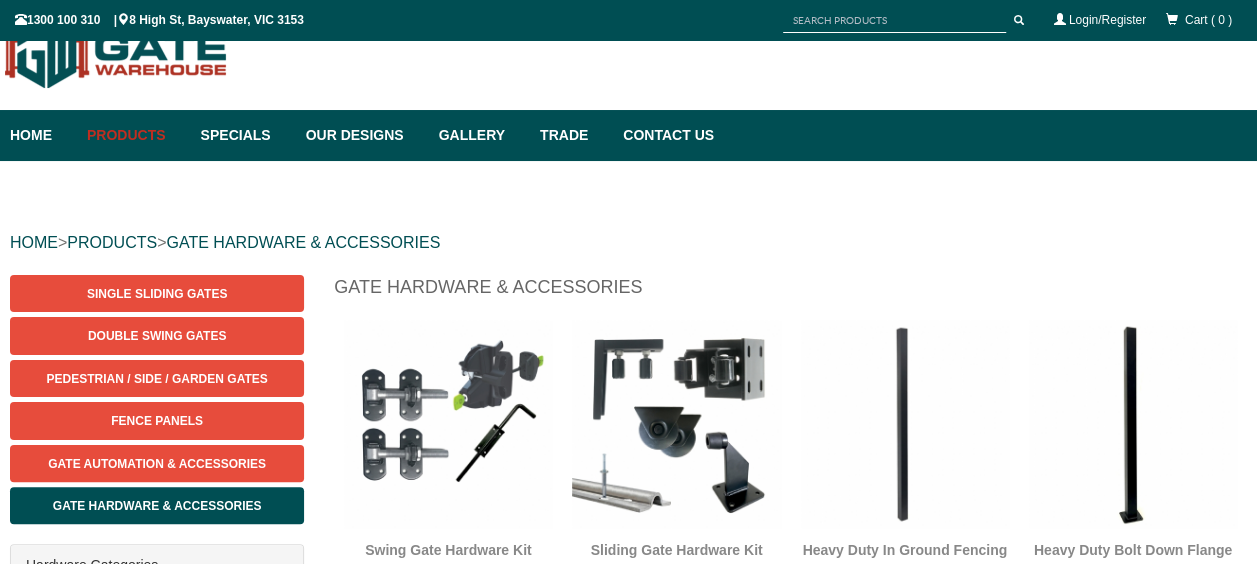 scroll, scrollTop: 50, scrollLeft: 0, axis: vertical 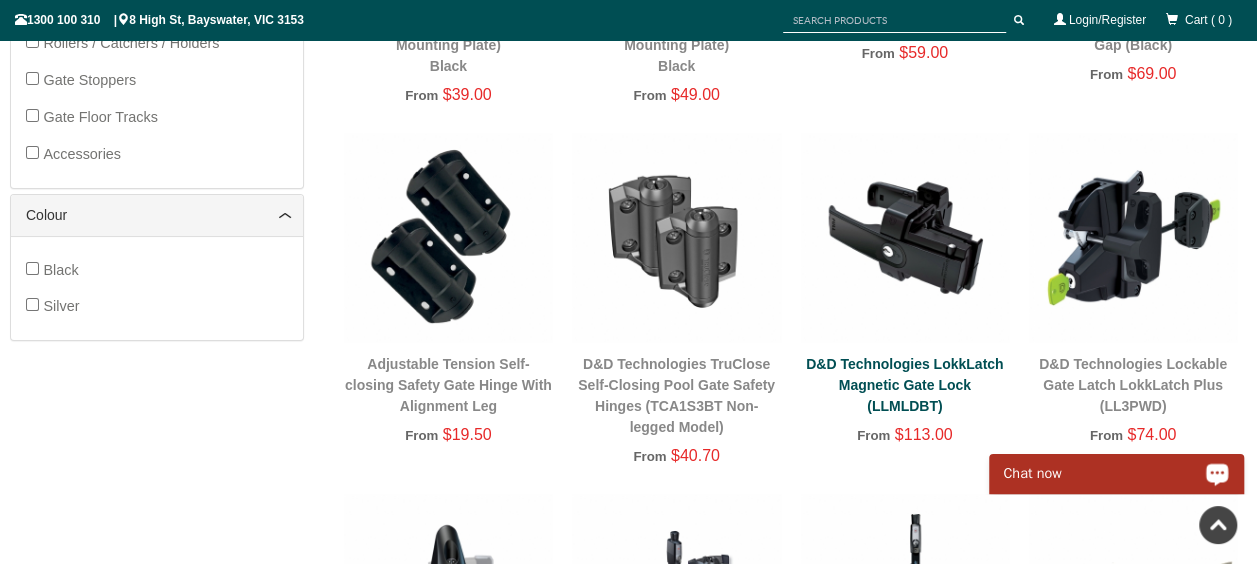 click on "D&D Technologies LokkLatch Magnetic Gate Lock (LLMLDBT)" at bounding box center (904, 385) 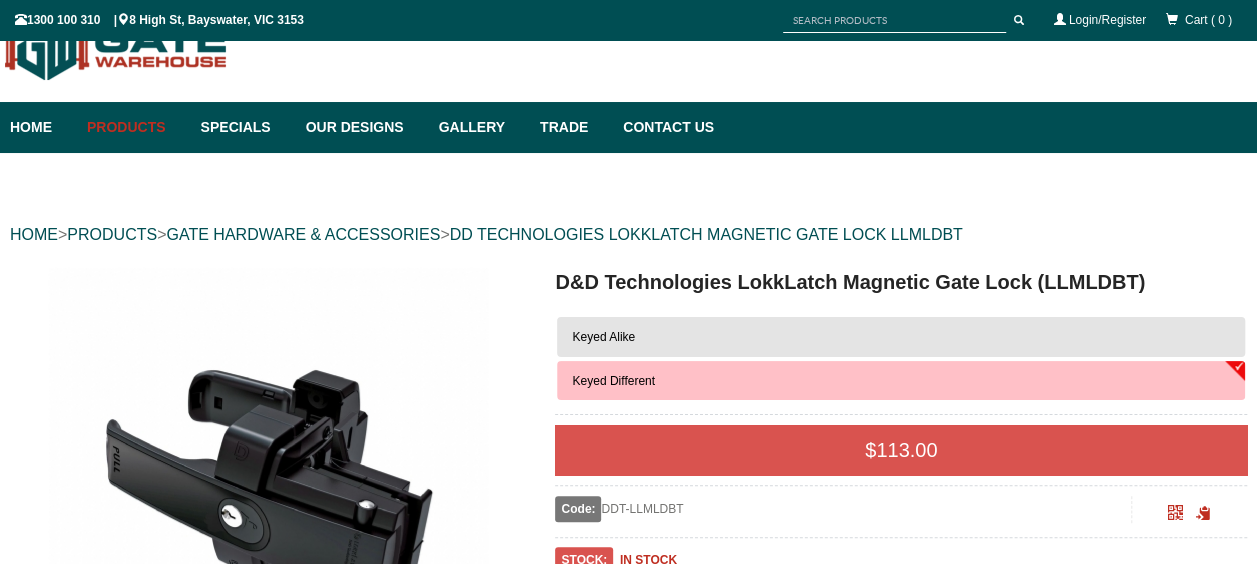 scroll, scrollTop: 250, scrollLeft: 0, axis: vertical 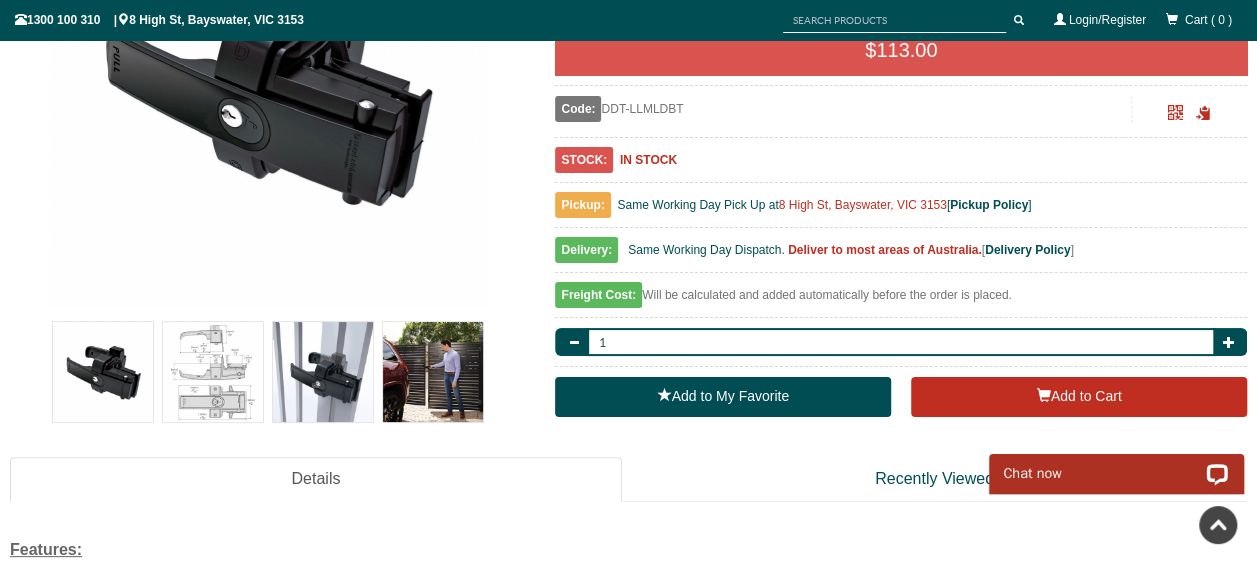 click at bounding box center (433, 372) 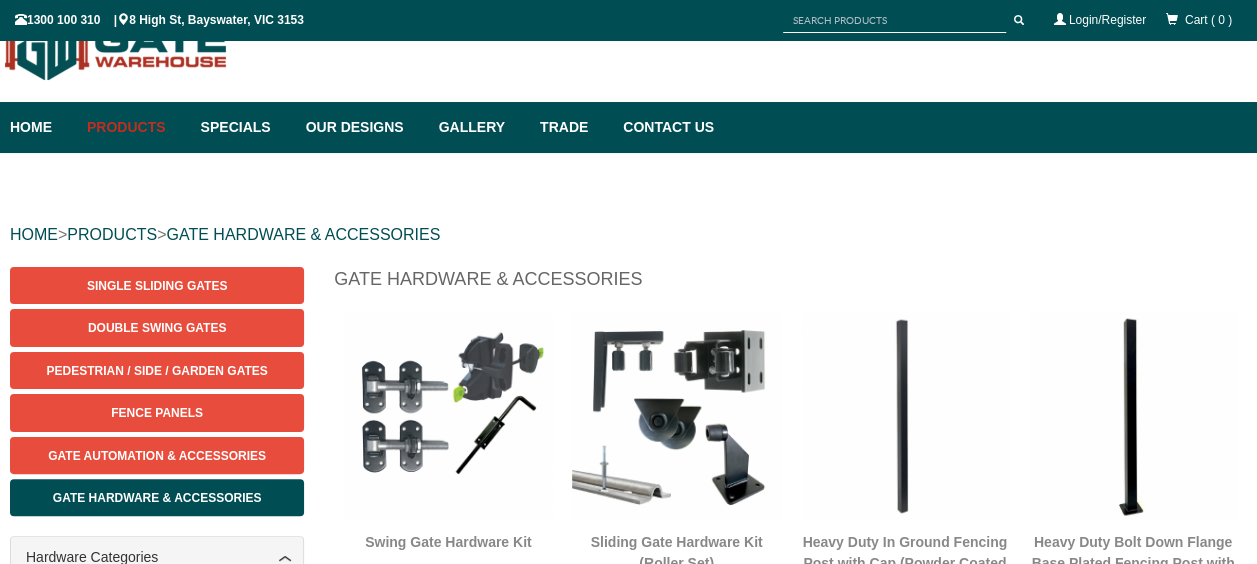 scroll, scrollTop: 950, scrollLeft: 0, axis: vertical 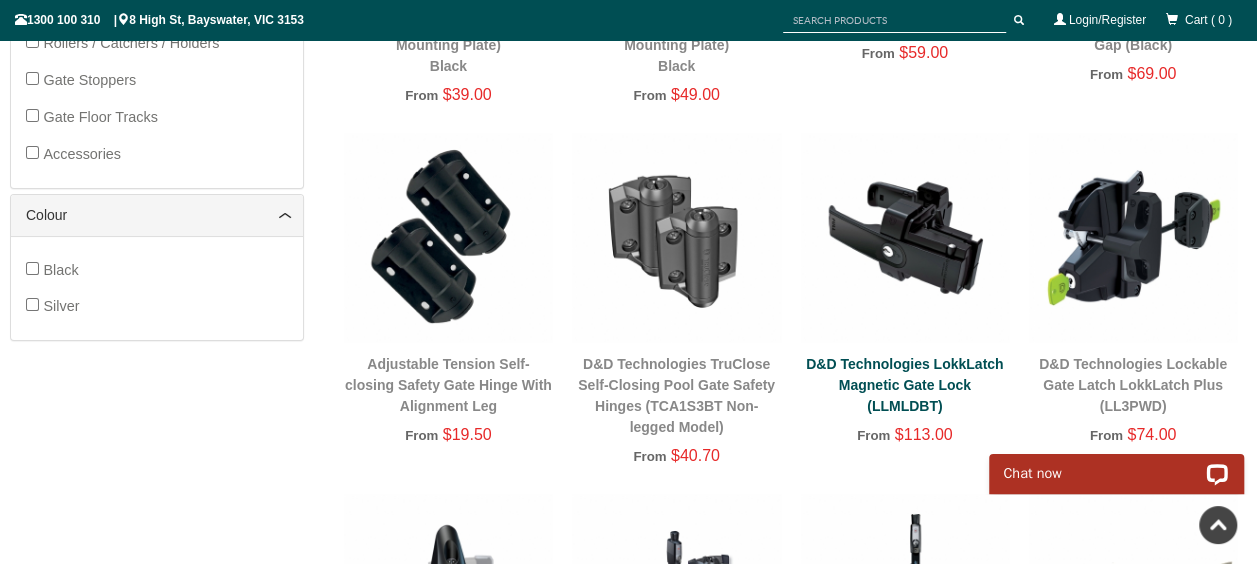 click on "D&D Technologies LokkLatch Magnetic Gate Lock (LLMLDBT)" at bounding box center (904, 385) 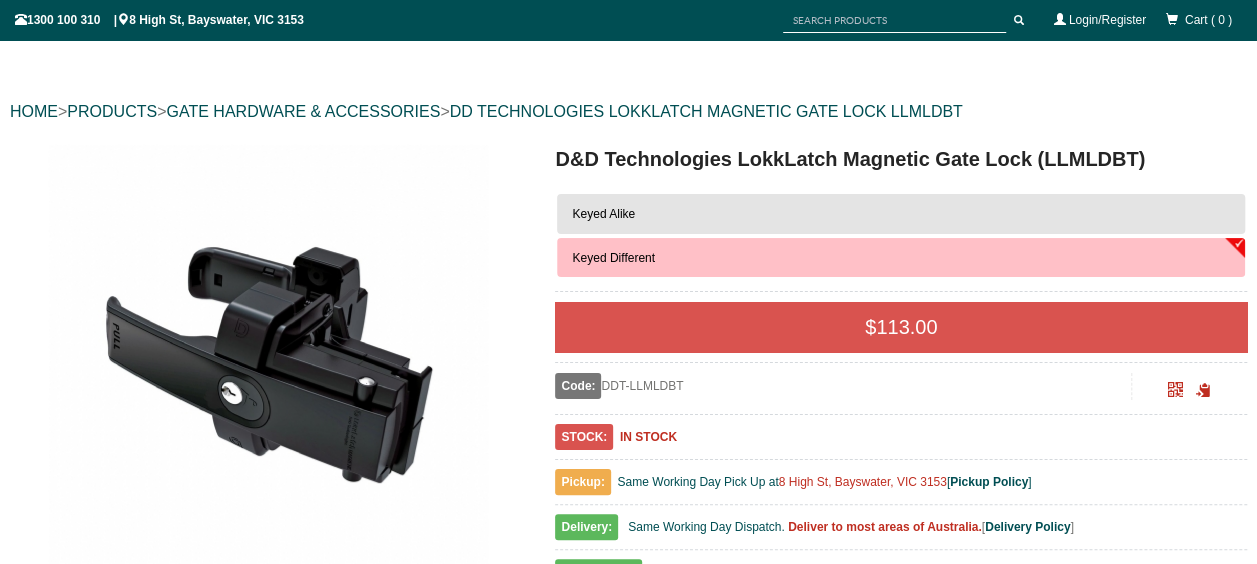 scroll, scrollTop: 250, scrollLeft: 0, axis: vertical 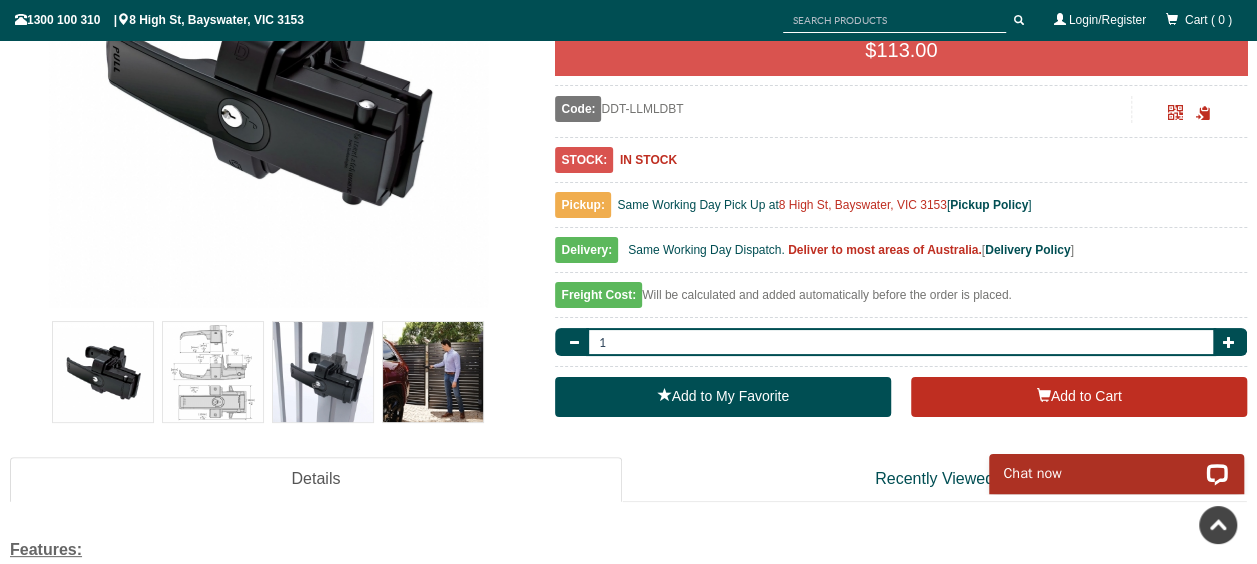 click at bounding box center [323, 372] 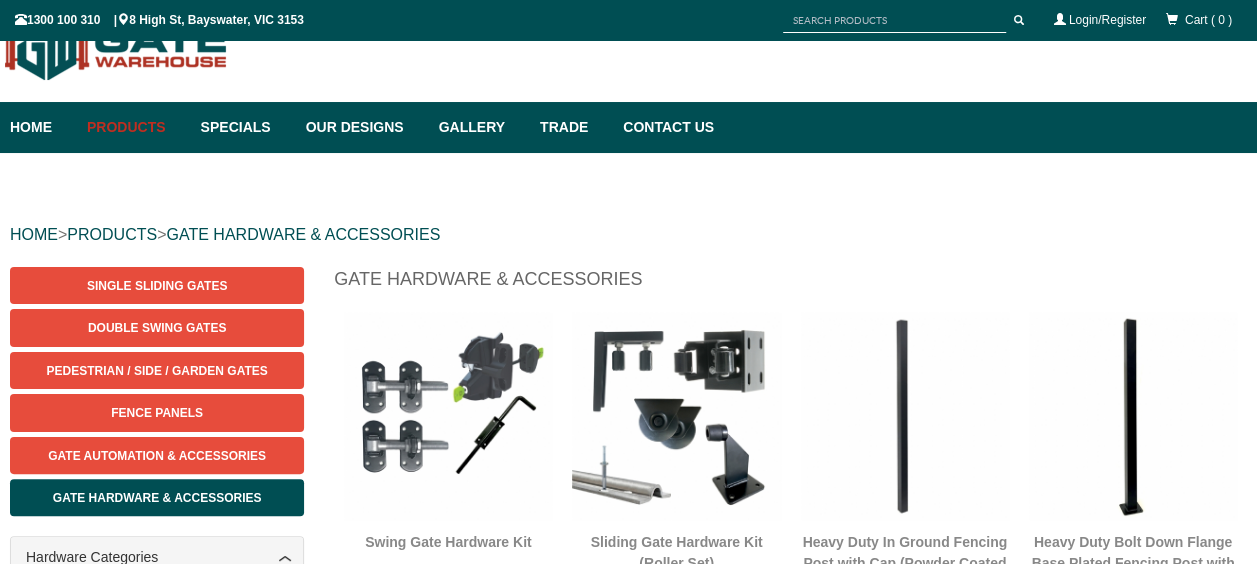 scroll, scrollTop: 950, scrollLeft: 0, axis: vertical 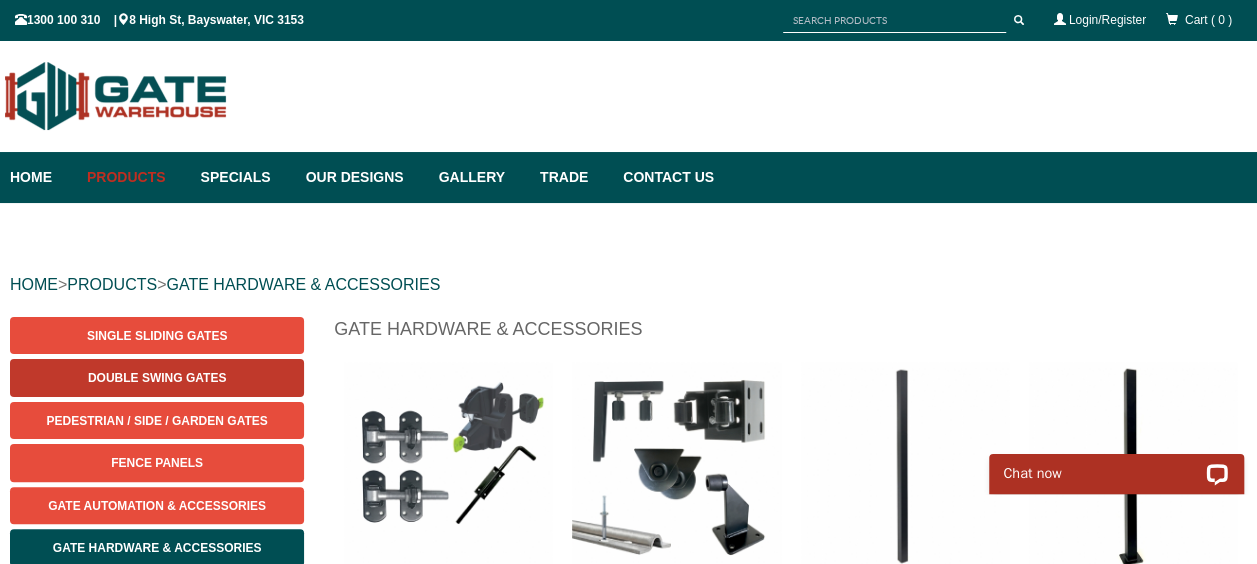 click on "Double Swing Gates" at bounding box center (157, 378) 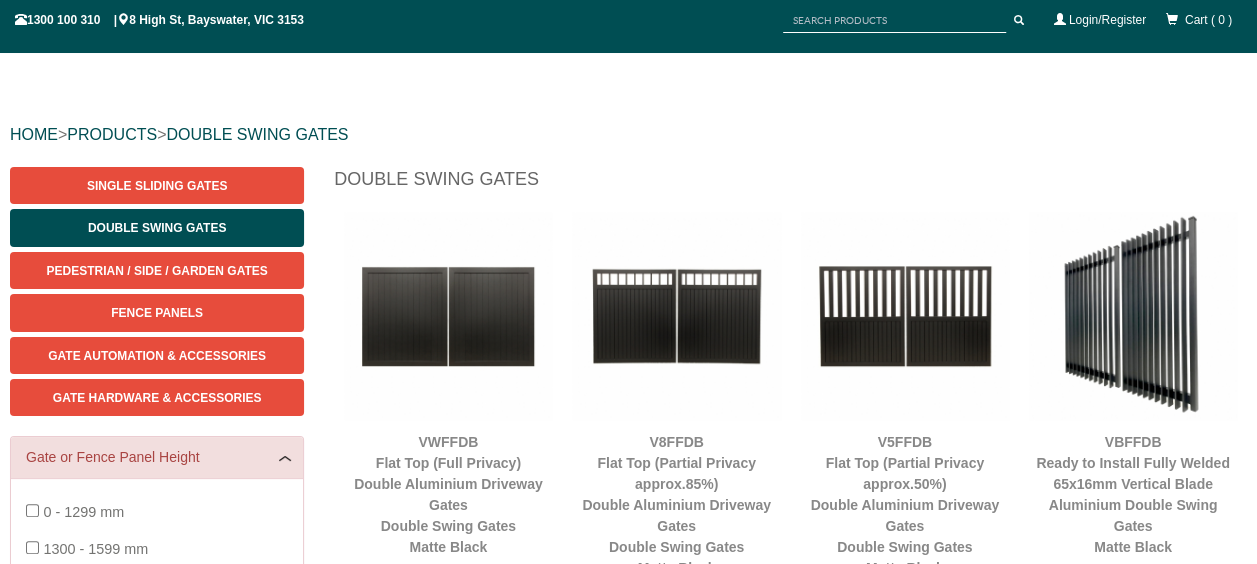 scroll, scrollTop: 218, scrollLeft: 0, axis: vertical 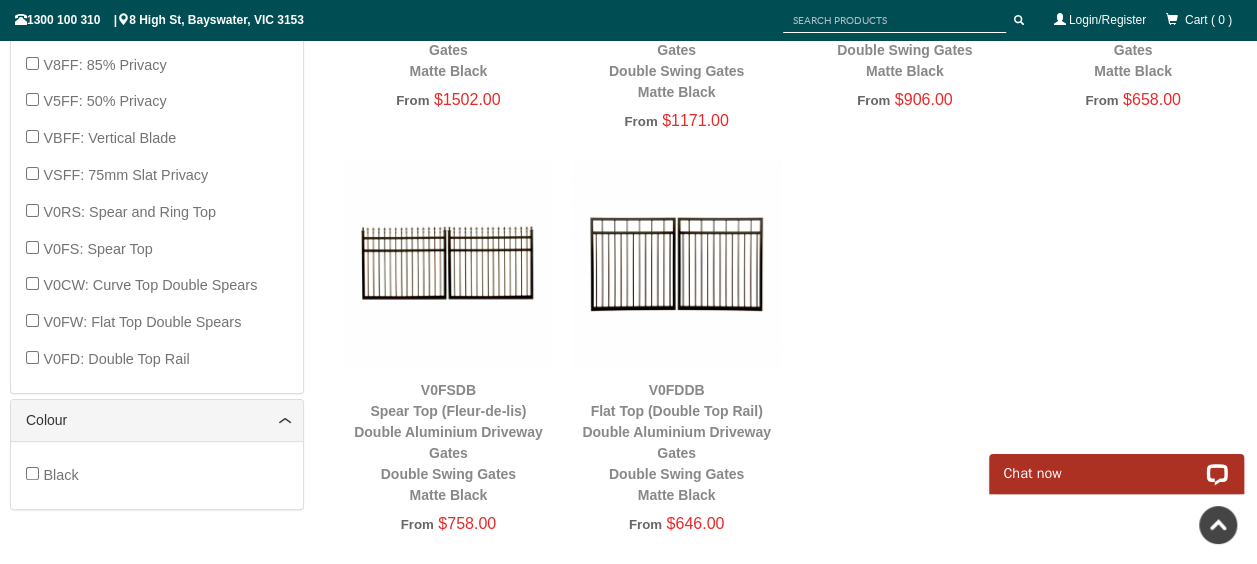 click at bounding box center (448, 263) 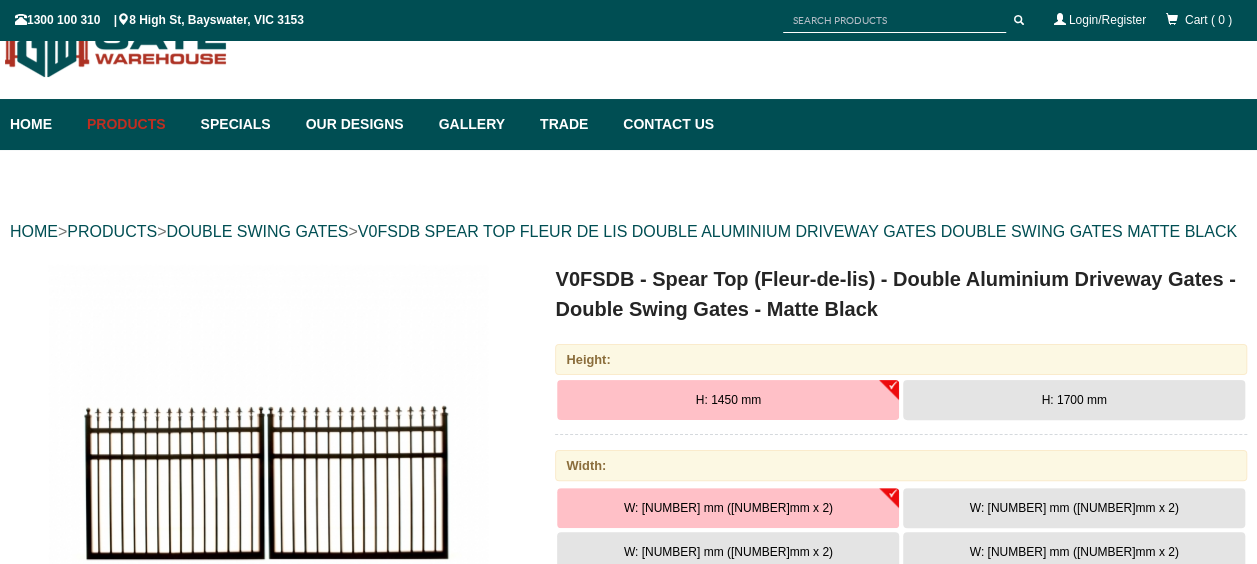 scroll, scrollTop: 50, scrollLeft: 0, axis: vertical 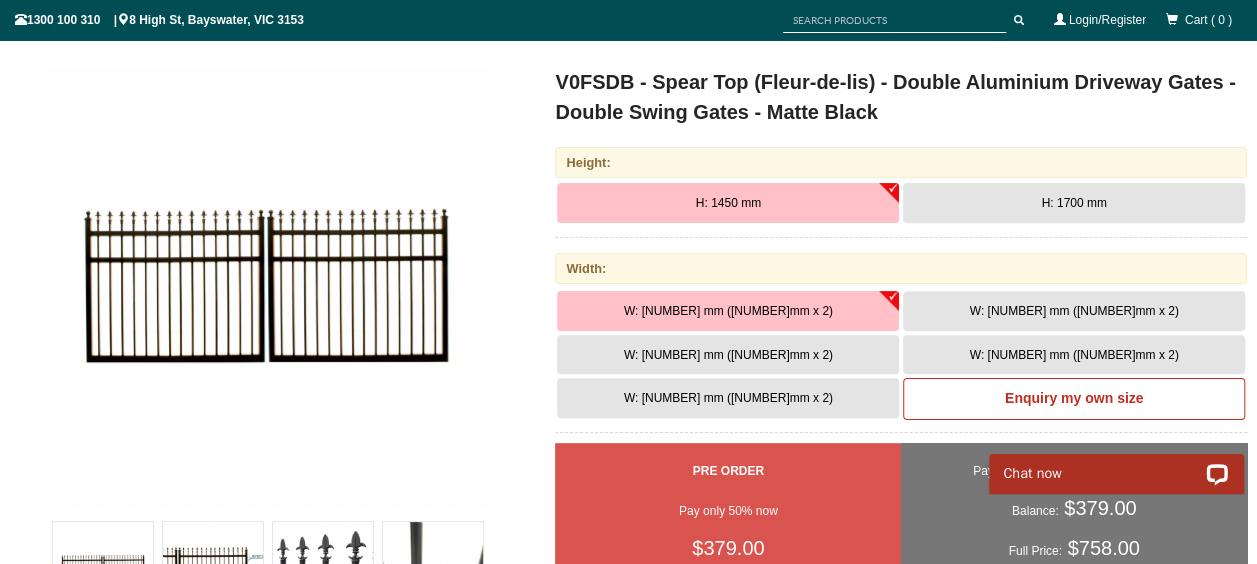 click on "W: [NUMBER] mm ([NUMBER]mm x 2)" at bounding box center (728, 398) 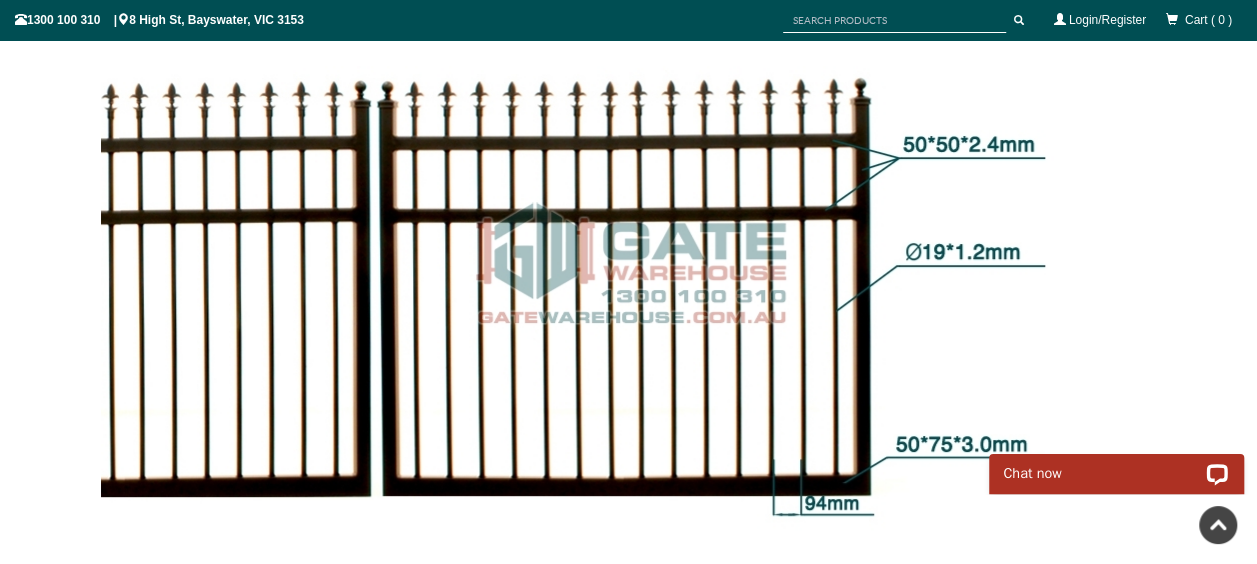 scroll, scrollTop: 2150, scrollLeft: 0, axis: vertical 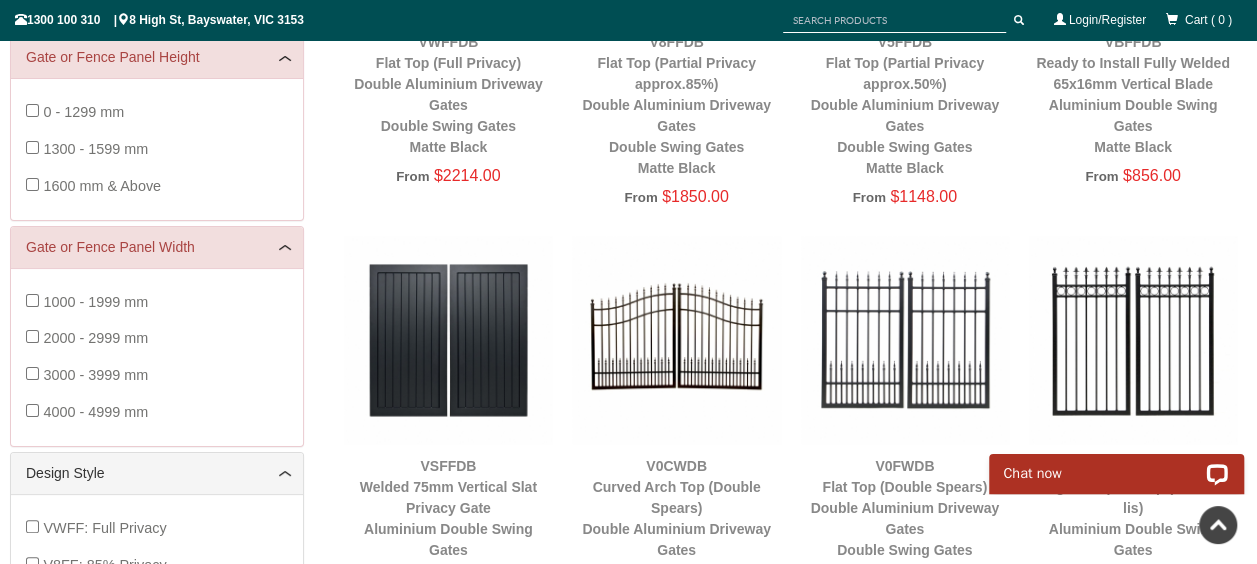 click at bounding box center (905, 340) 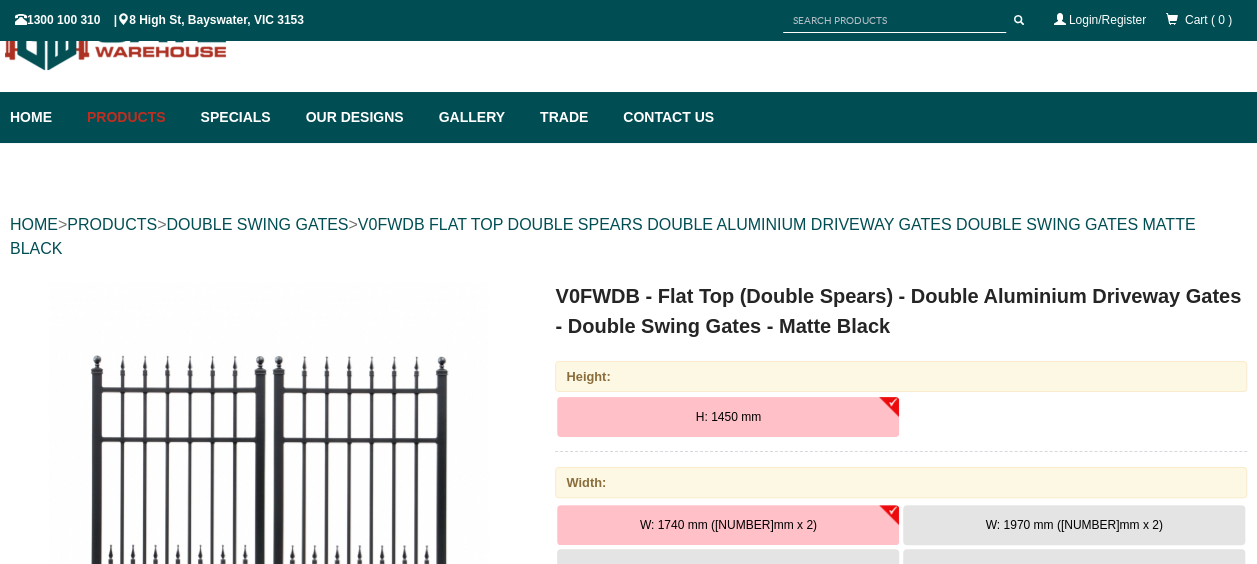 scroll, scrollTop: 60, scrollLeft: 0, axis: vertical 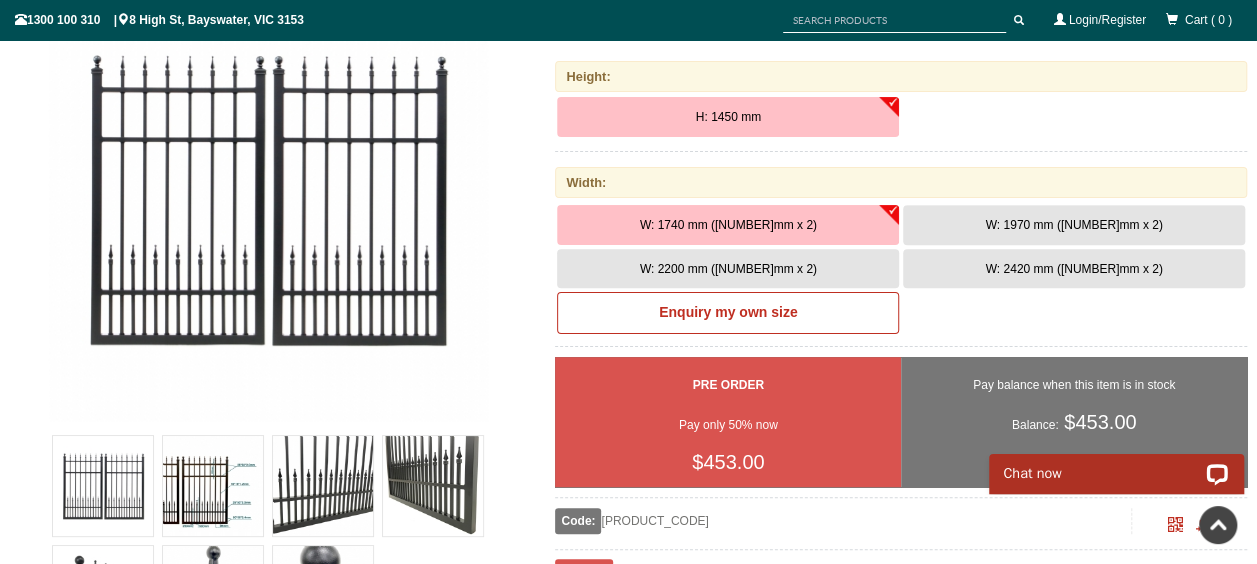 click on "W: 2420 mm (1210mm x 2)" at bounding box center (1074, 269) 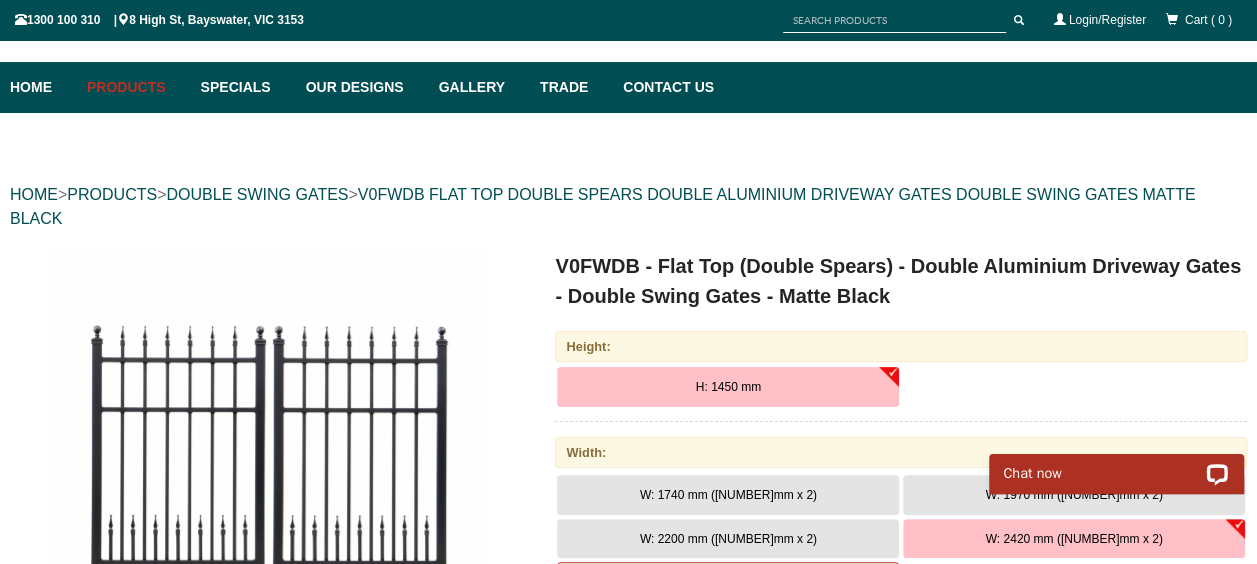 scroll, scrollTop: 0, scrollLeft: 0, axis: both 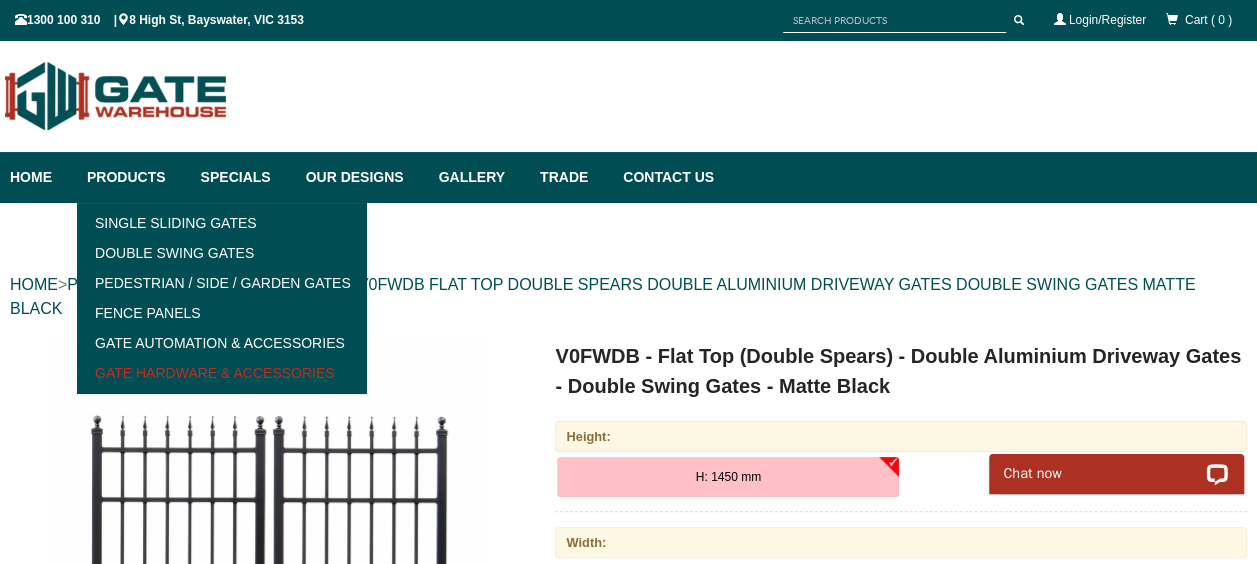 click on "Gate Hardware & Accessories" at bounding box center [221, 373] 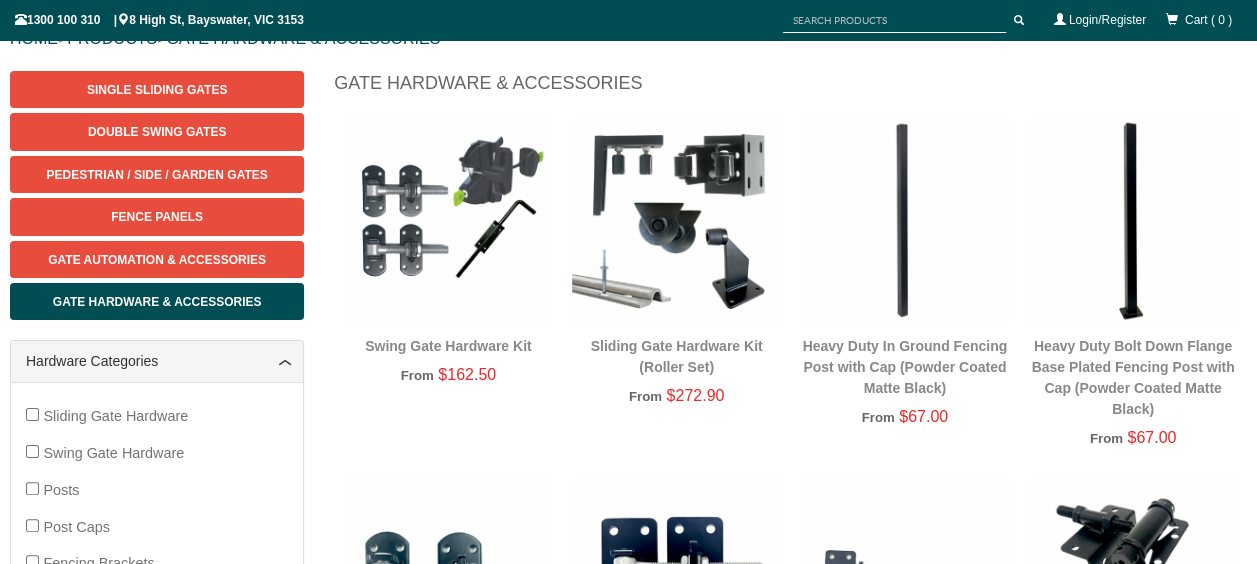 scroll, scrollTop: 250, scrollLeft: 0, axis: vertical 